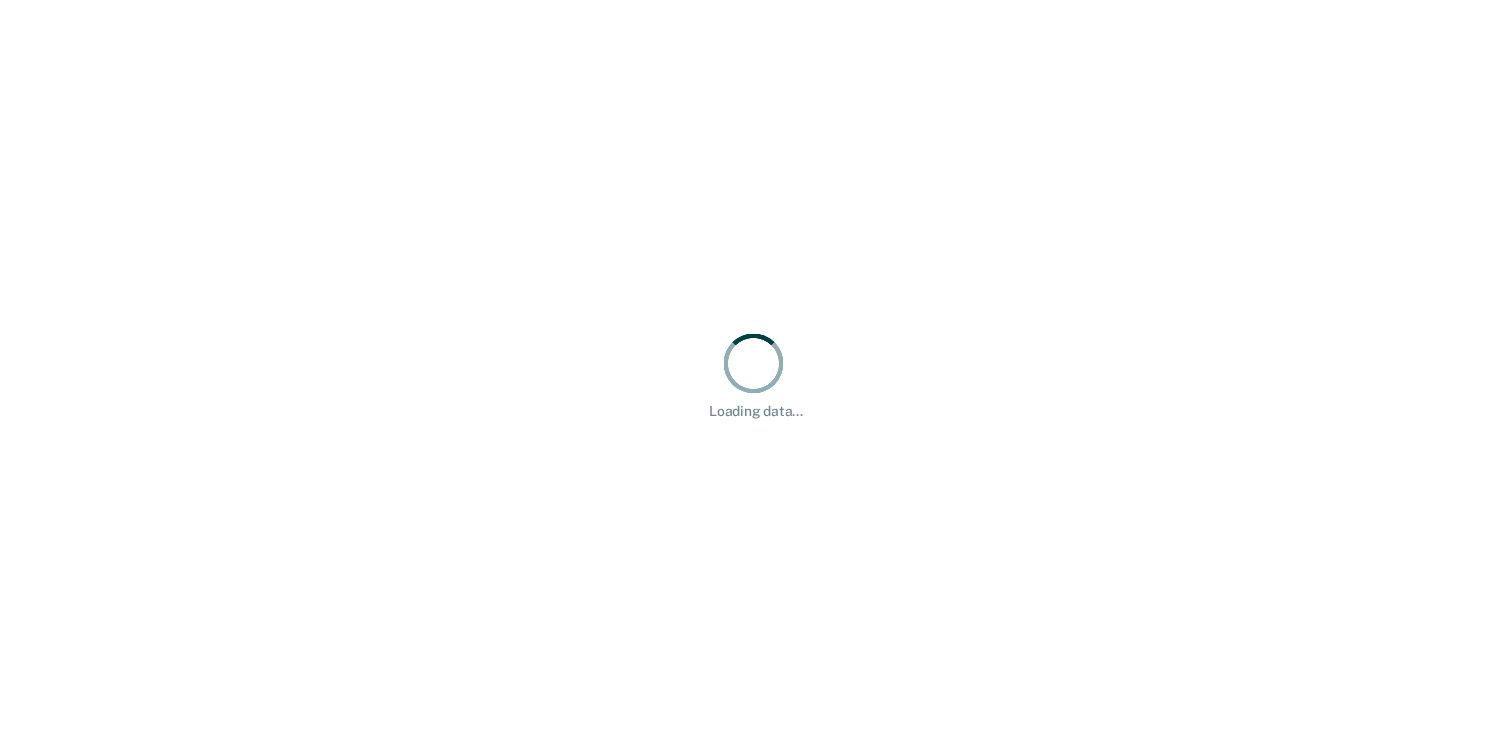 scroll, scrollTop: 0, scrollLeft: 0, axis: both 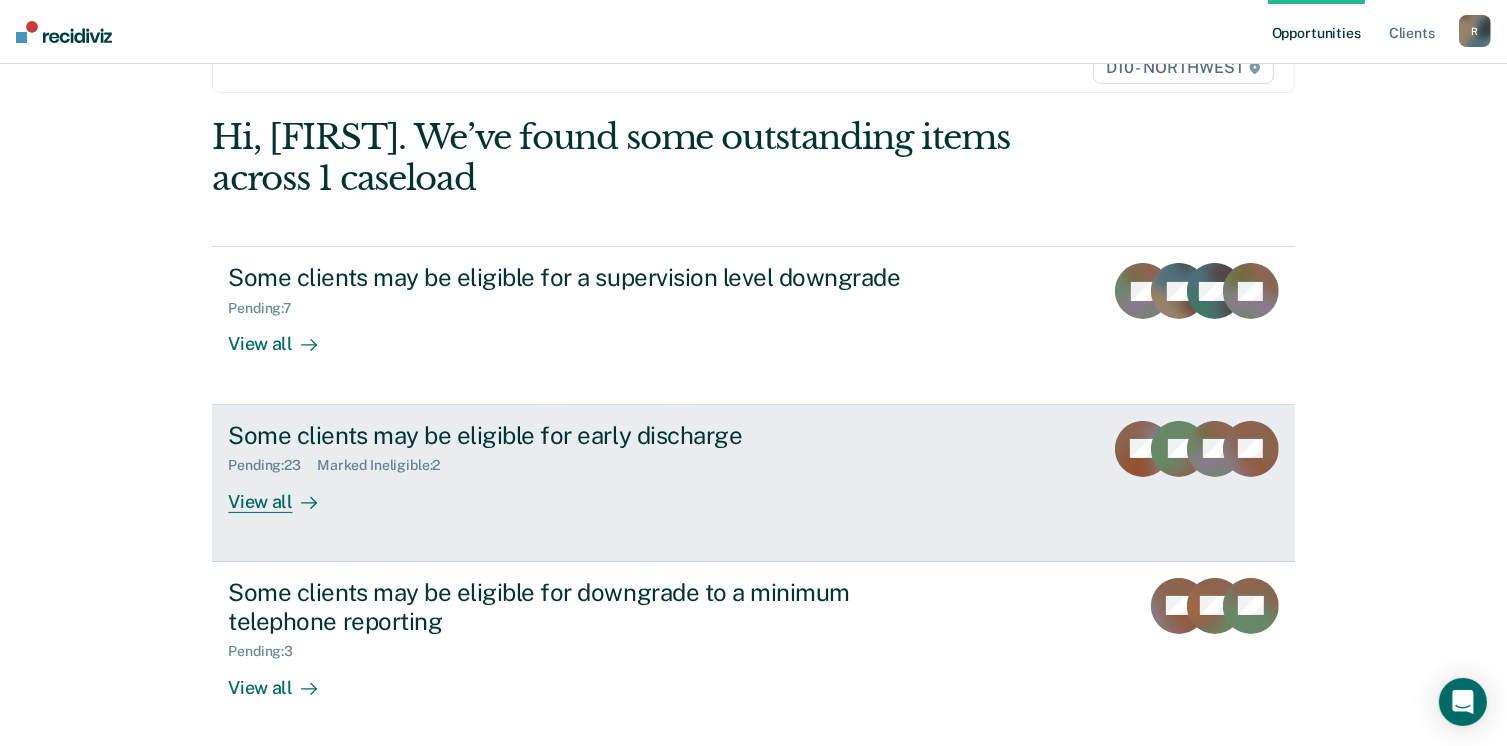 click on "View all" at bounding box center [284, 493] 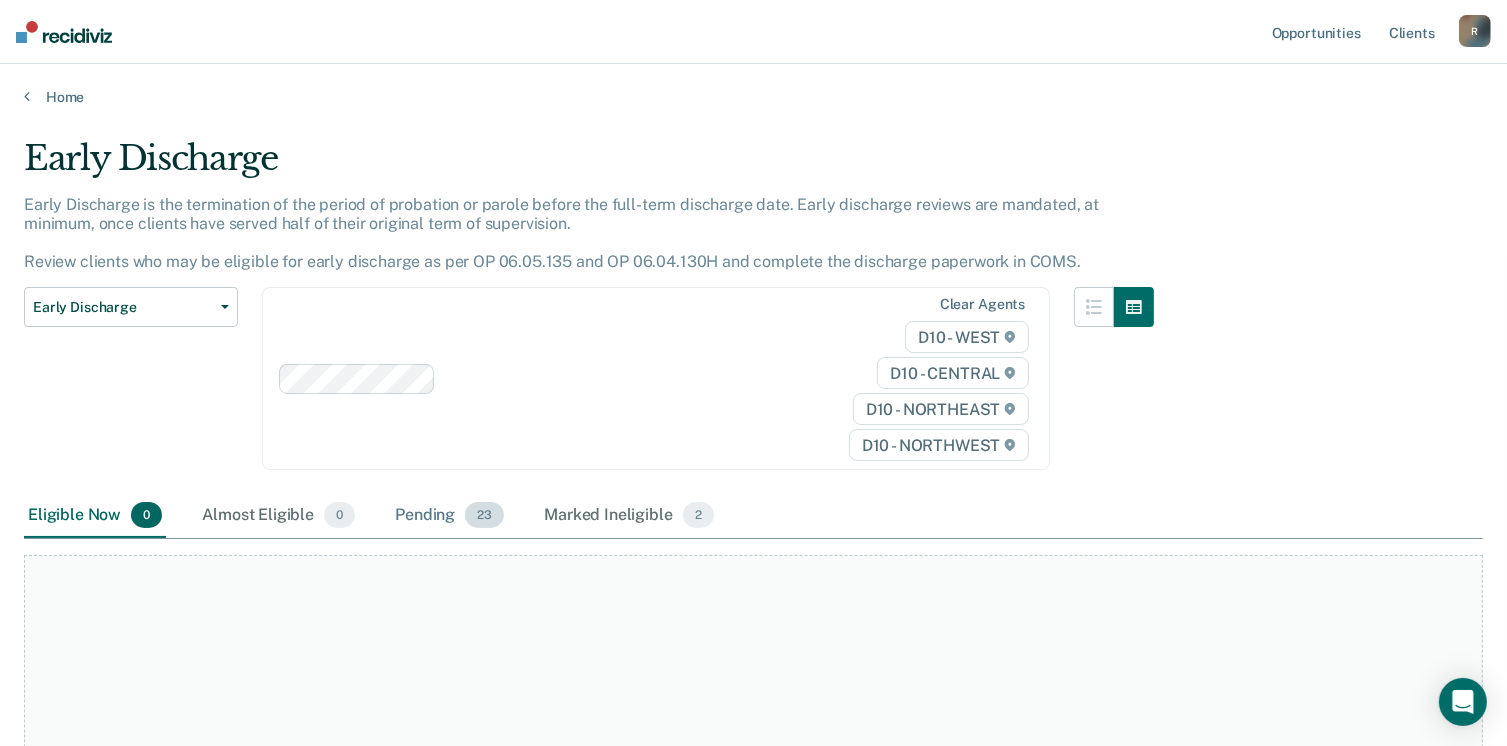 click on "Pending 23" at bounding box center (449, 516) 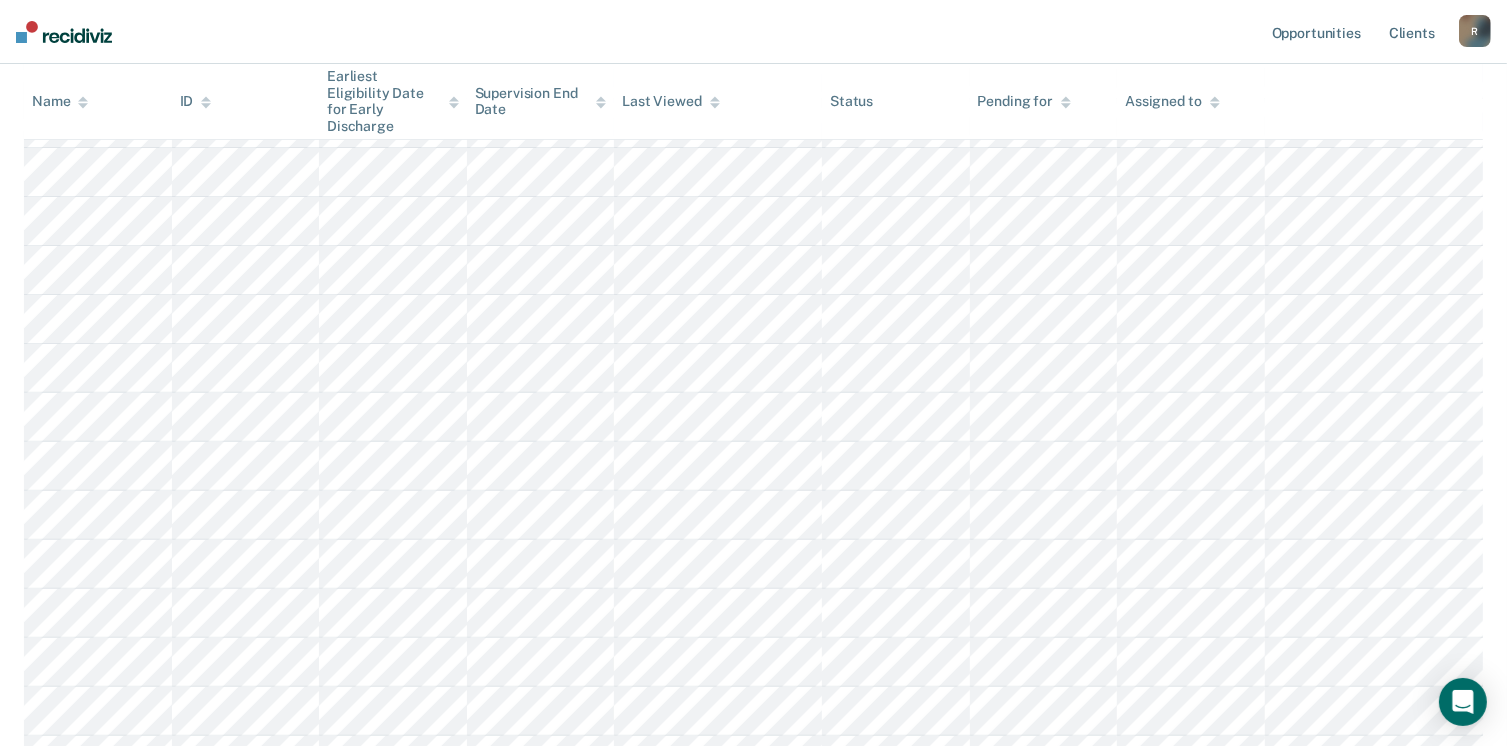 scroll, scrollTop: 600, scrollLeft: 0, axis: vertical 